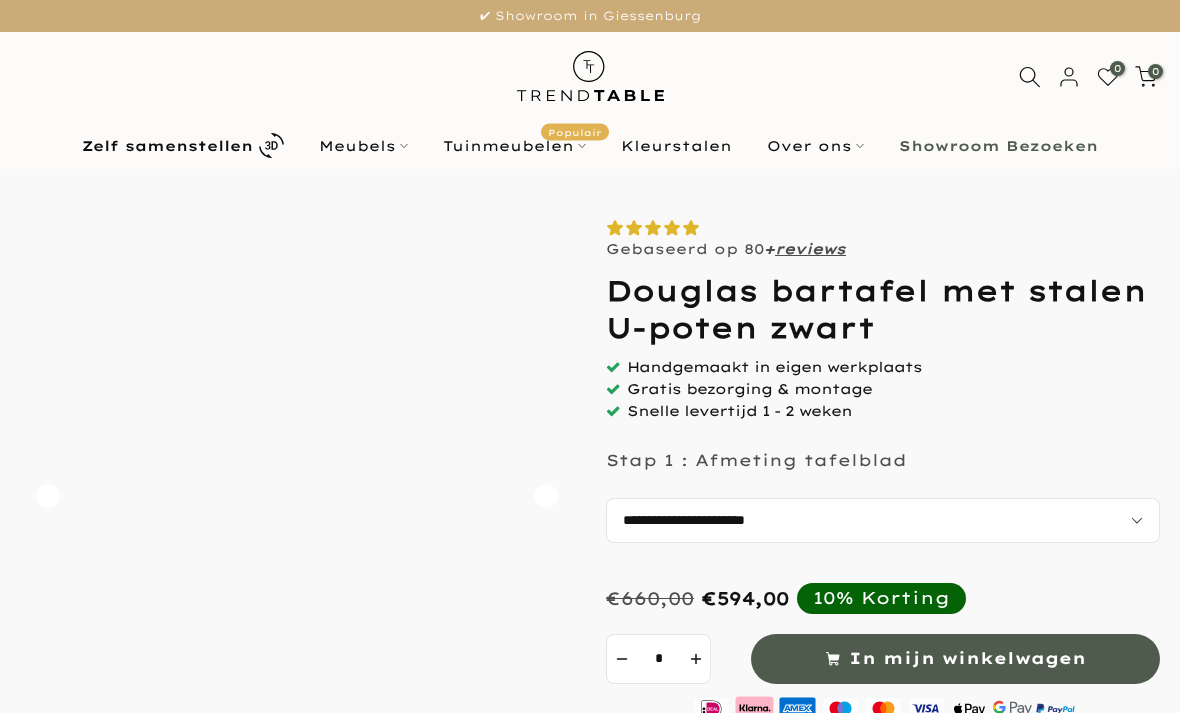 scroll, scrollTop: 0, scrollLeft: 0, axis: both 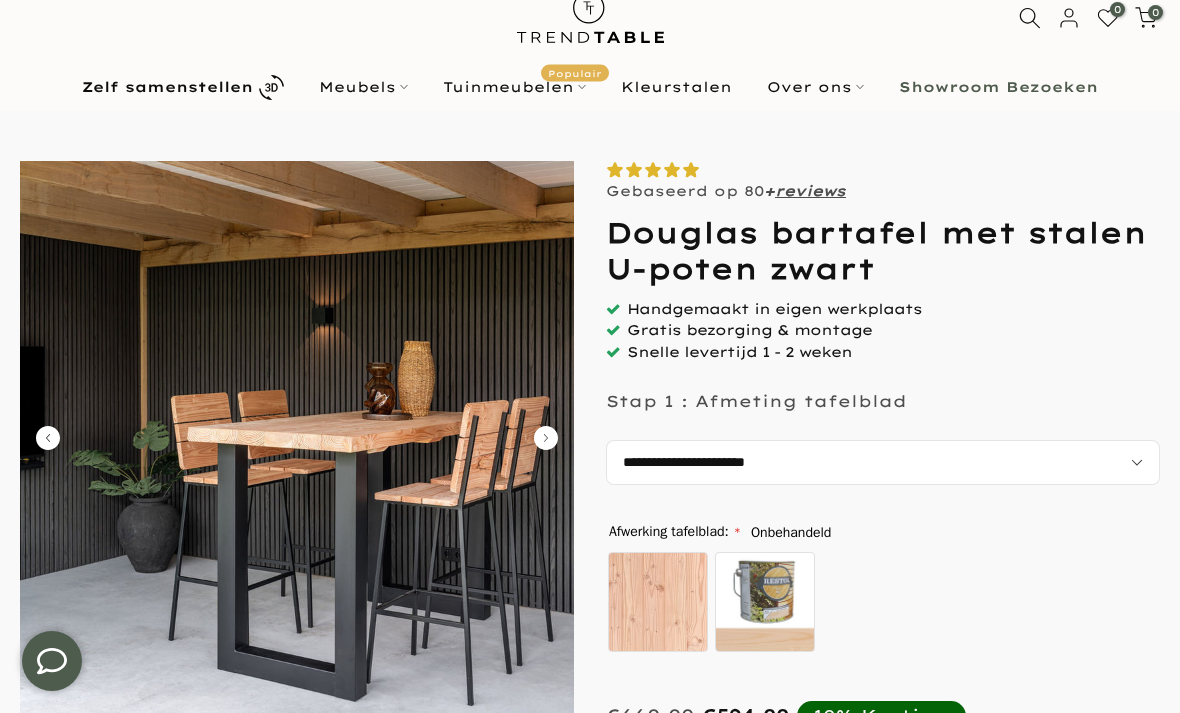 click at bounding box center [297, 438] 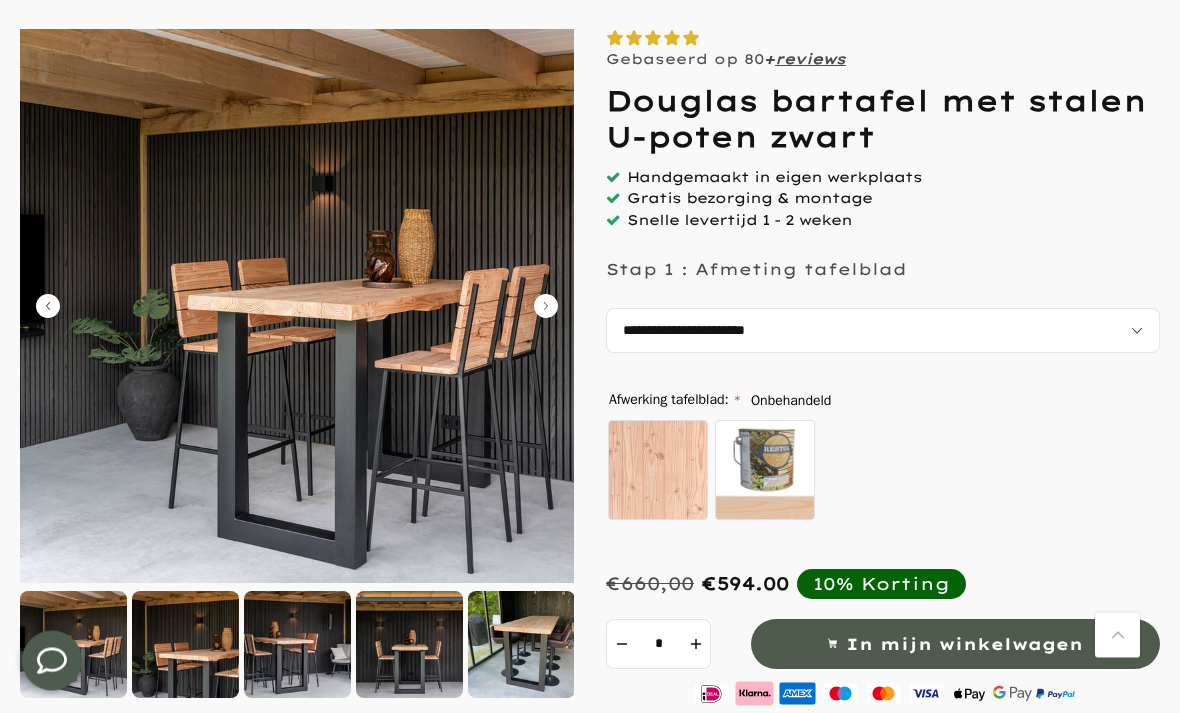 scroll, scrollTop: 190, scrollLeft: 0, axis: vertical 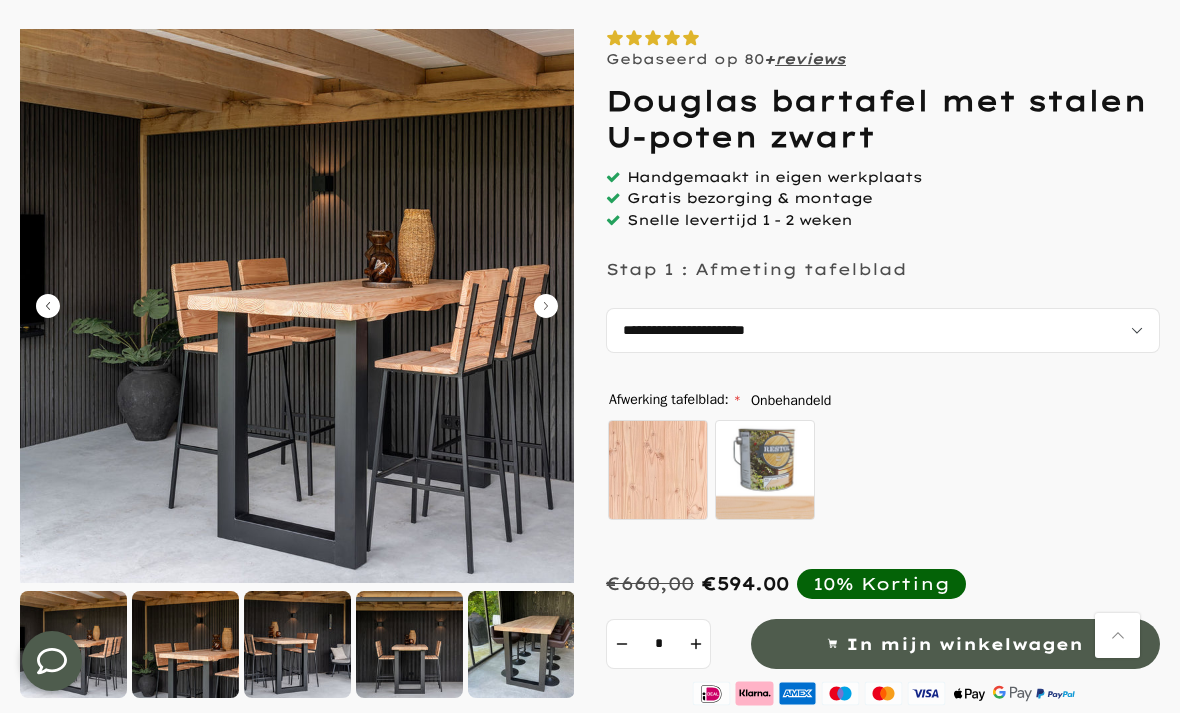 click at bounding box center (297, 306) 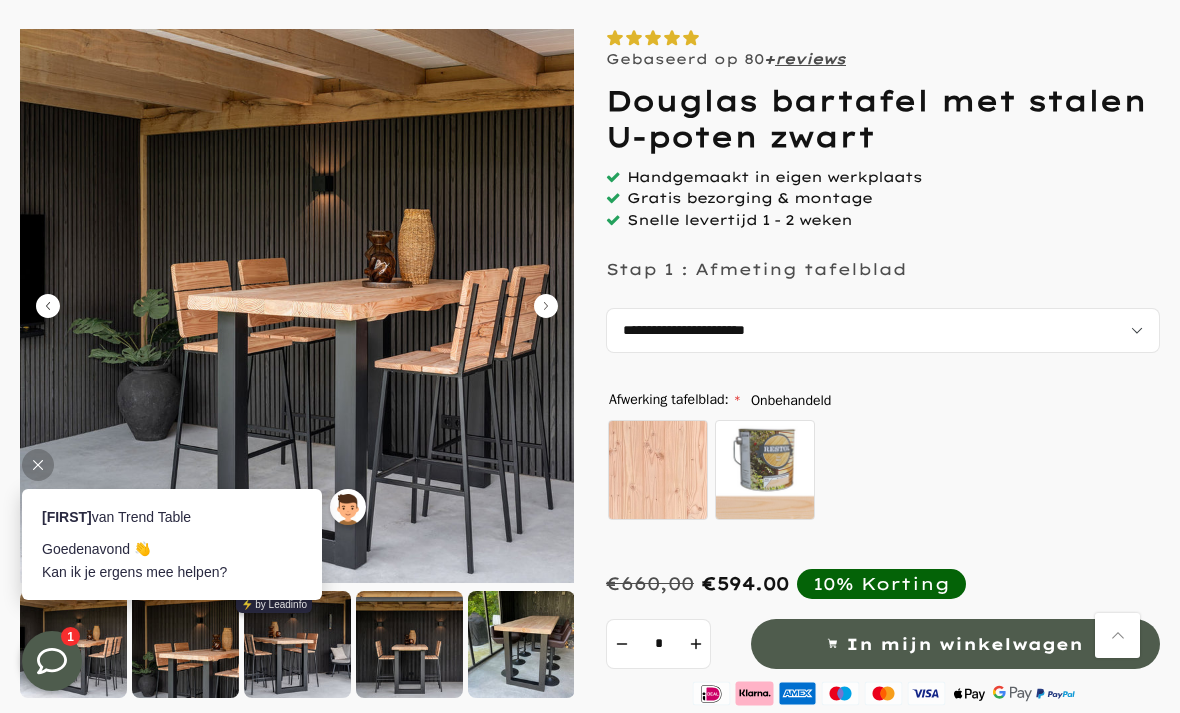 scroll, scrollTop: 0, scrollLeft: 0, axis: both 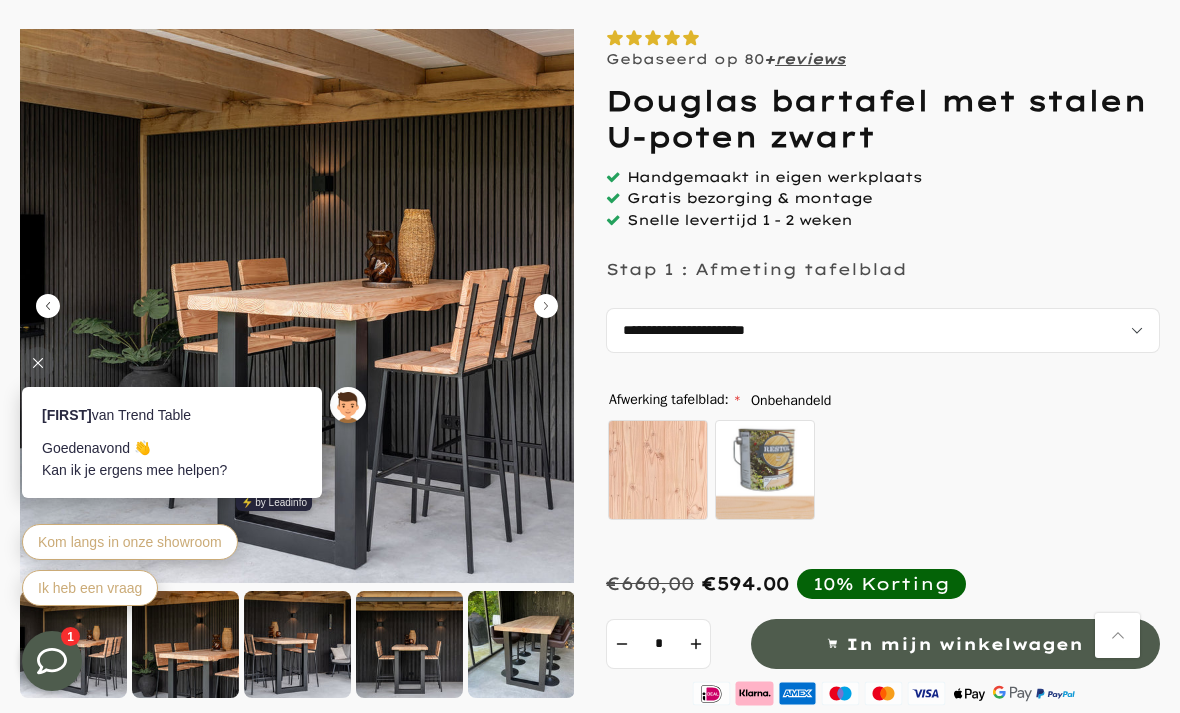 click at bounding box center (297, 306) 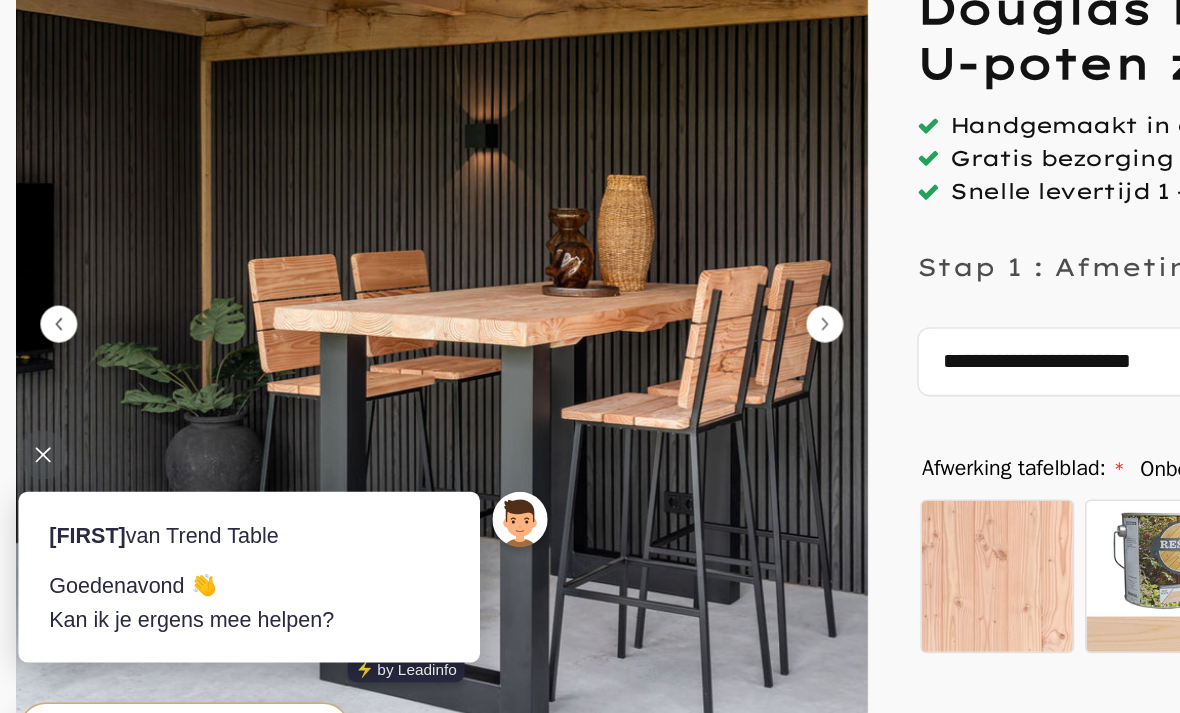 click 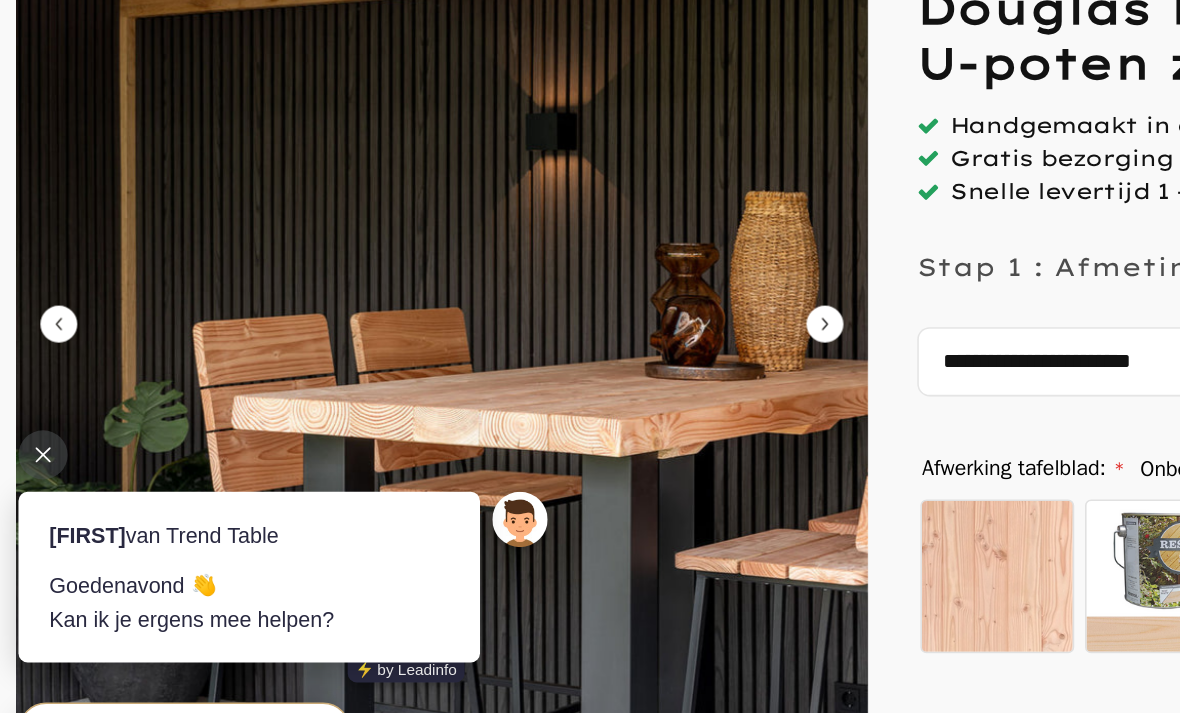 click at bounding box center [24, 416] 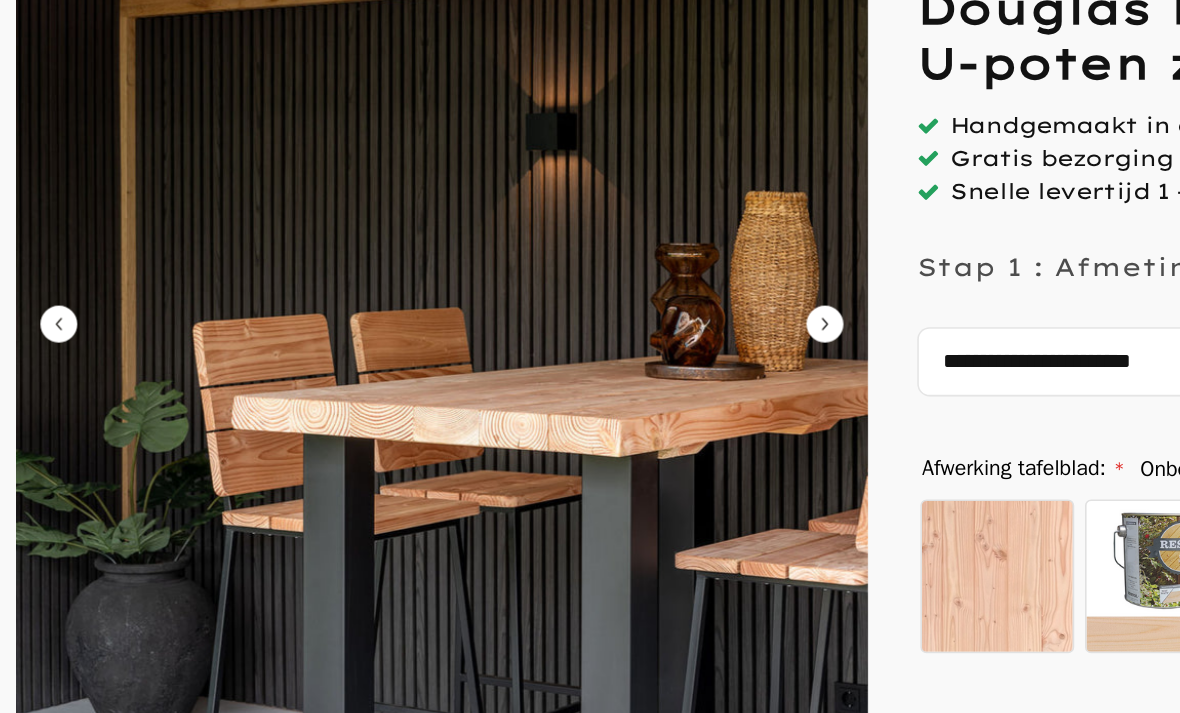 click 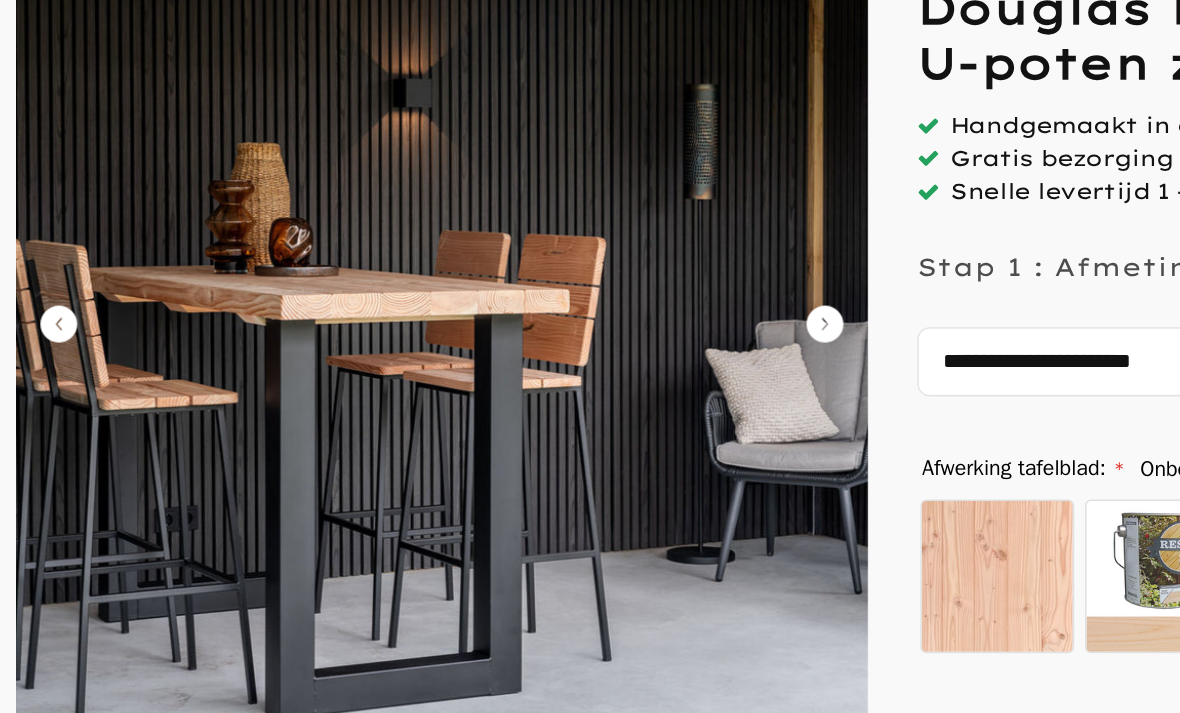 click 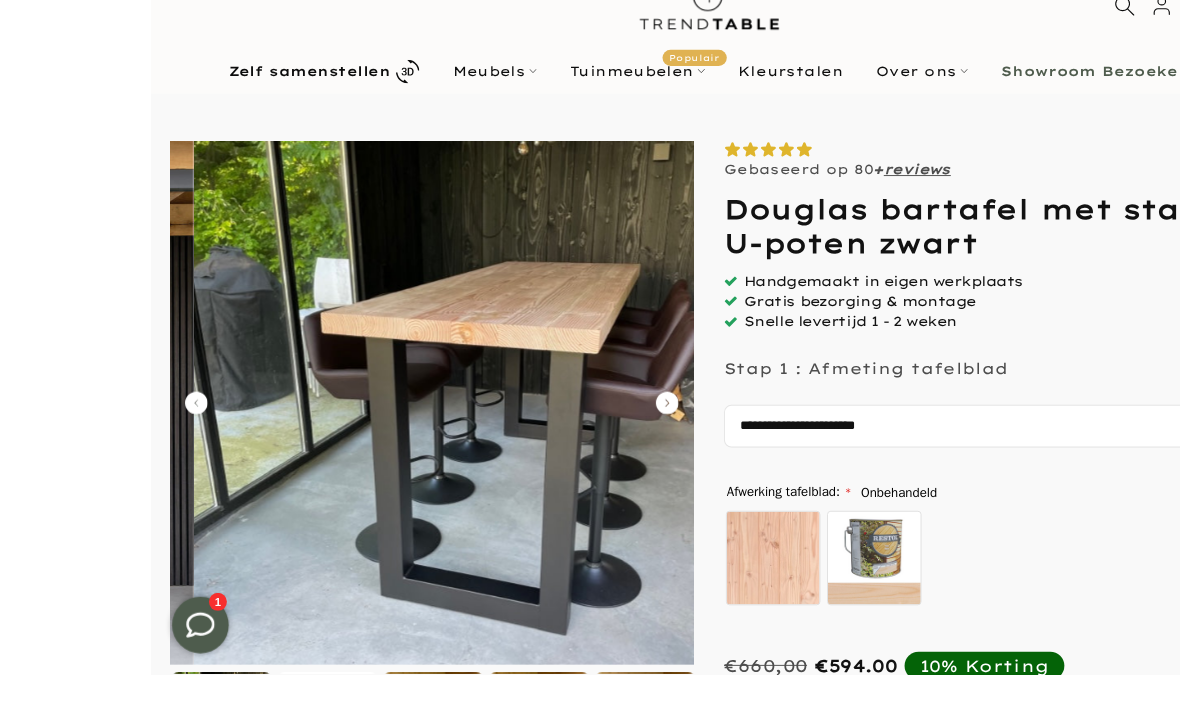 scroll, scrollTop: 99, scrollLeft: 0, axis: vertical 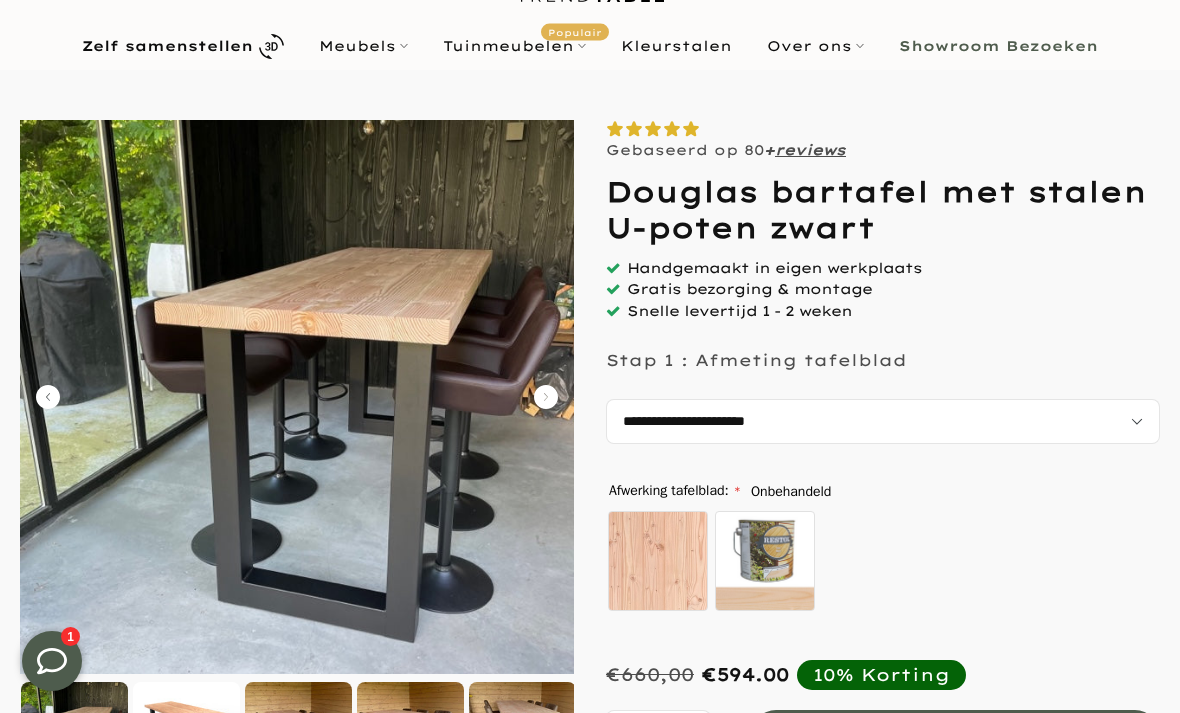 click at bounding box center (297, 397) 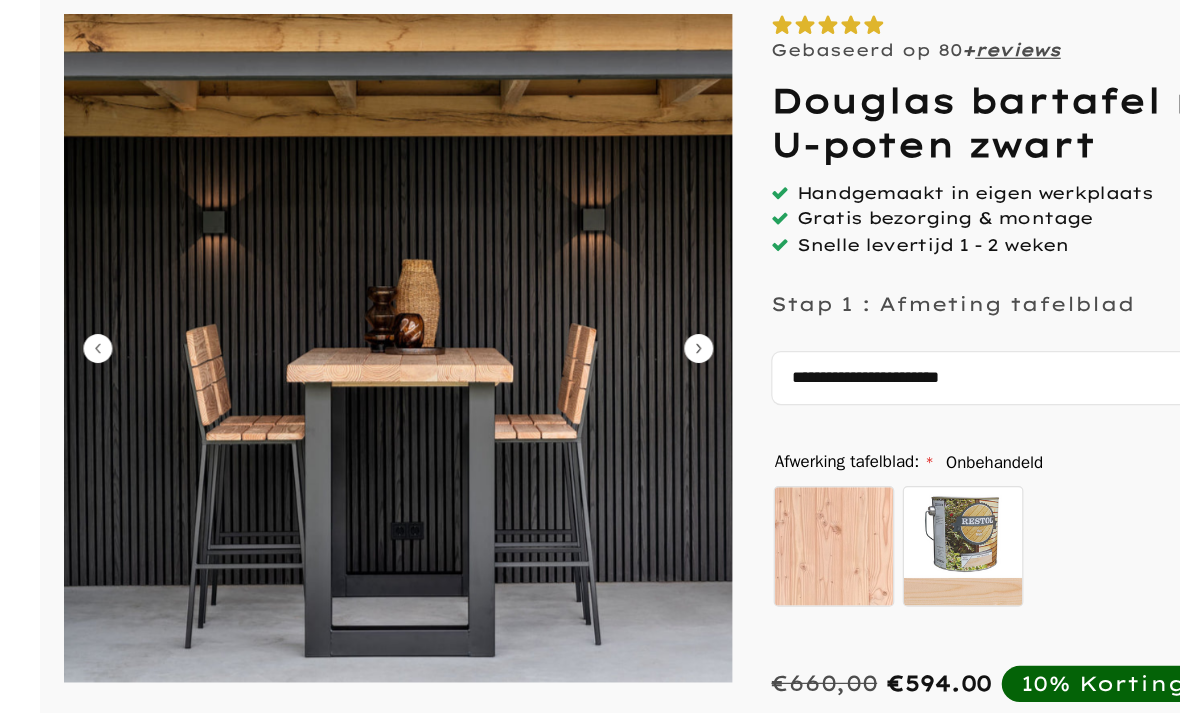 scroll, scrollTop: 206, scrollLeft: 0, axis: vertical 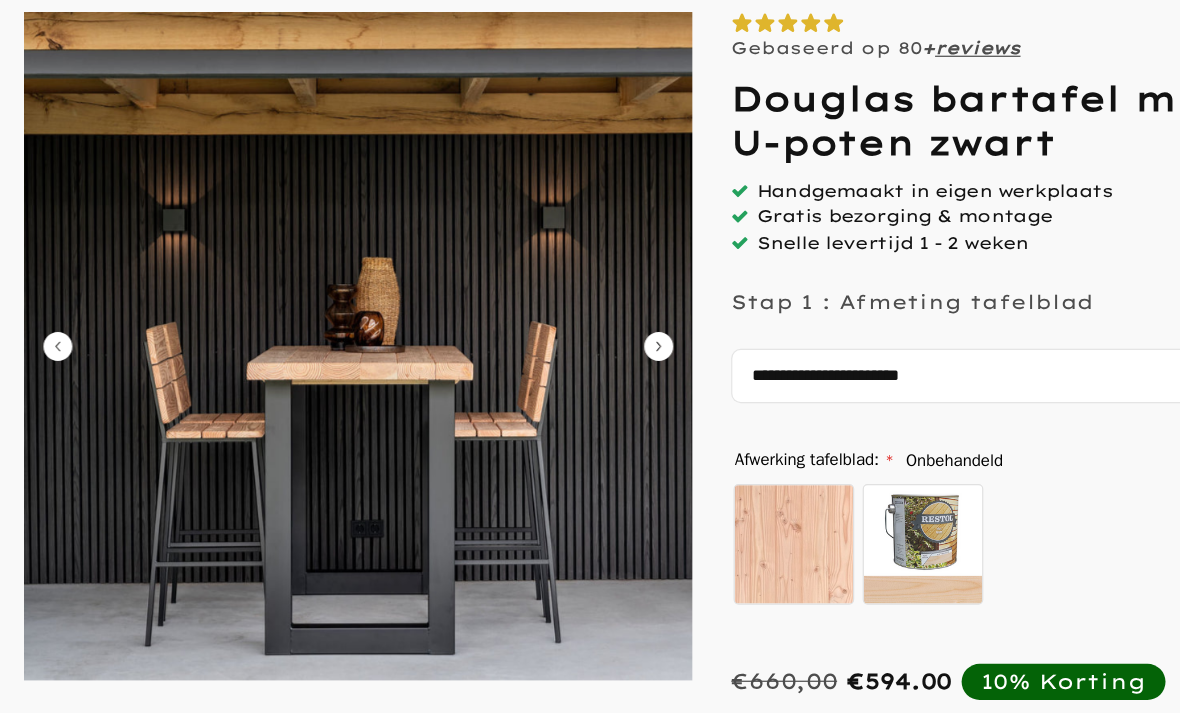 click 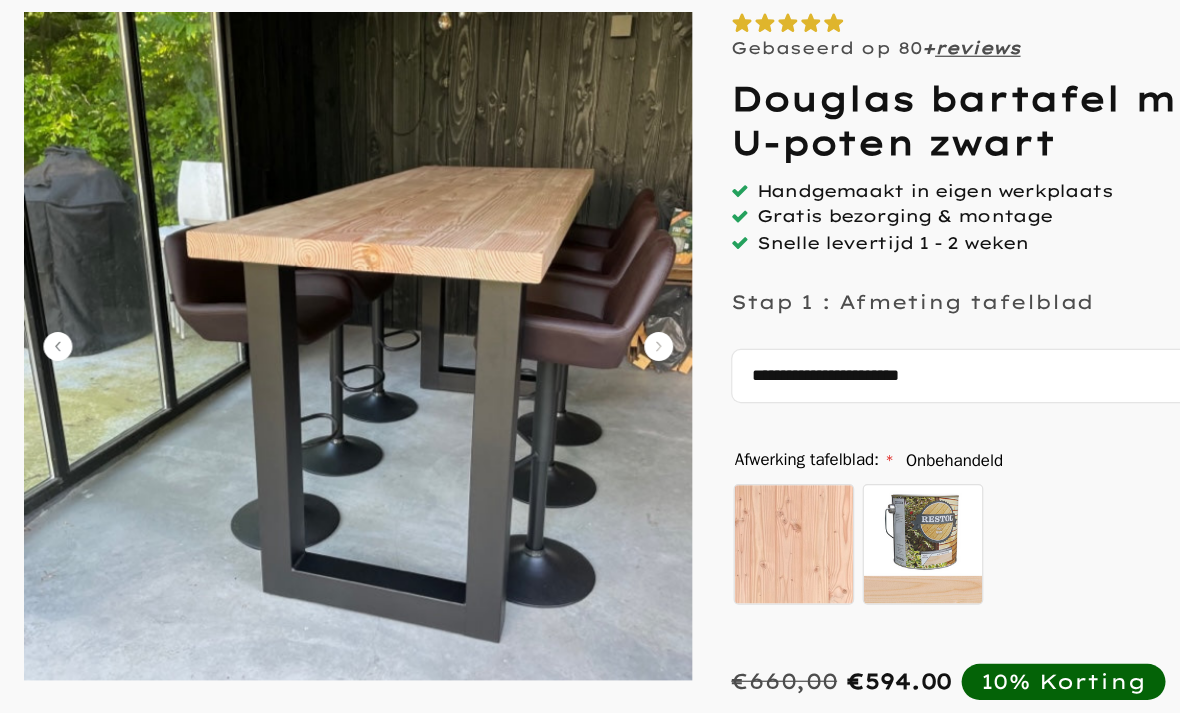 click 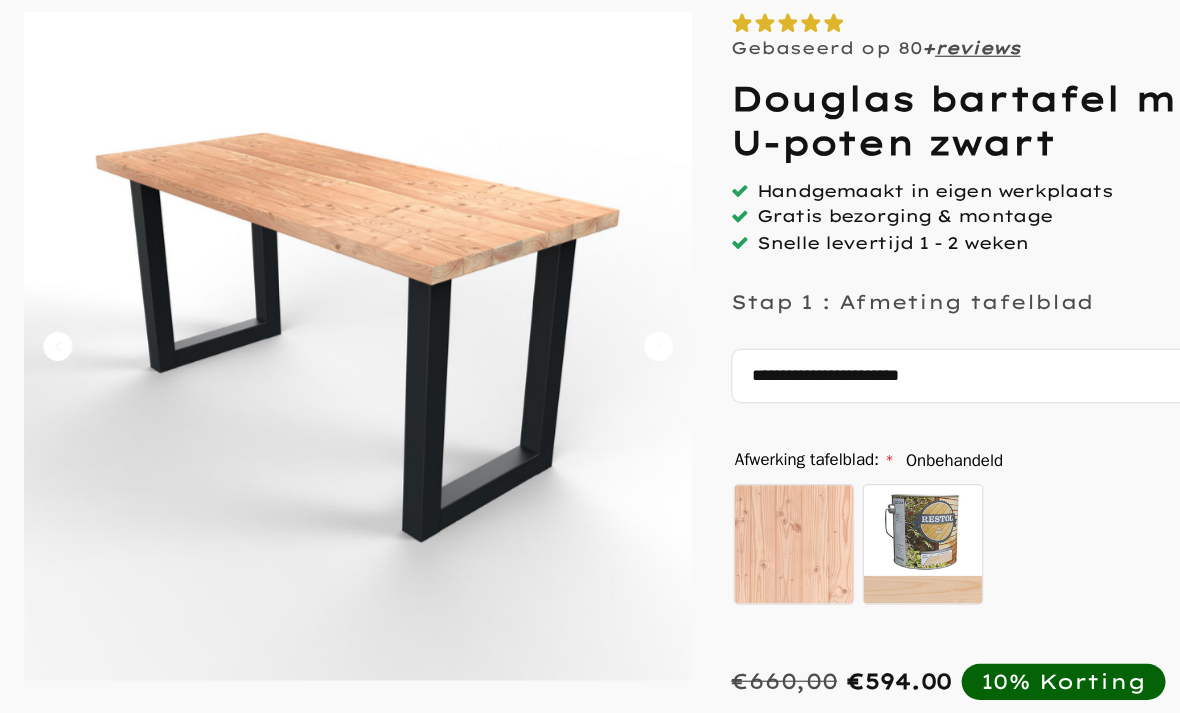 click at bounding box center [297, 290] 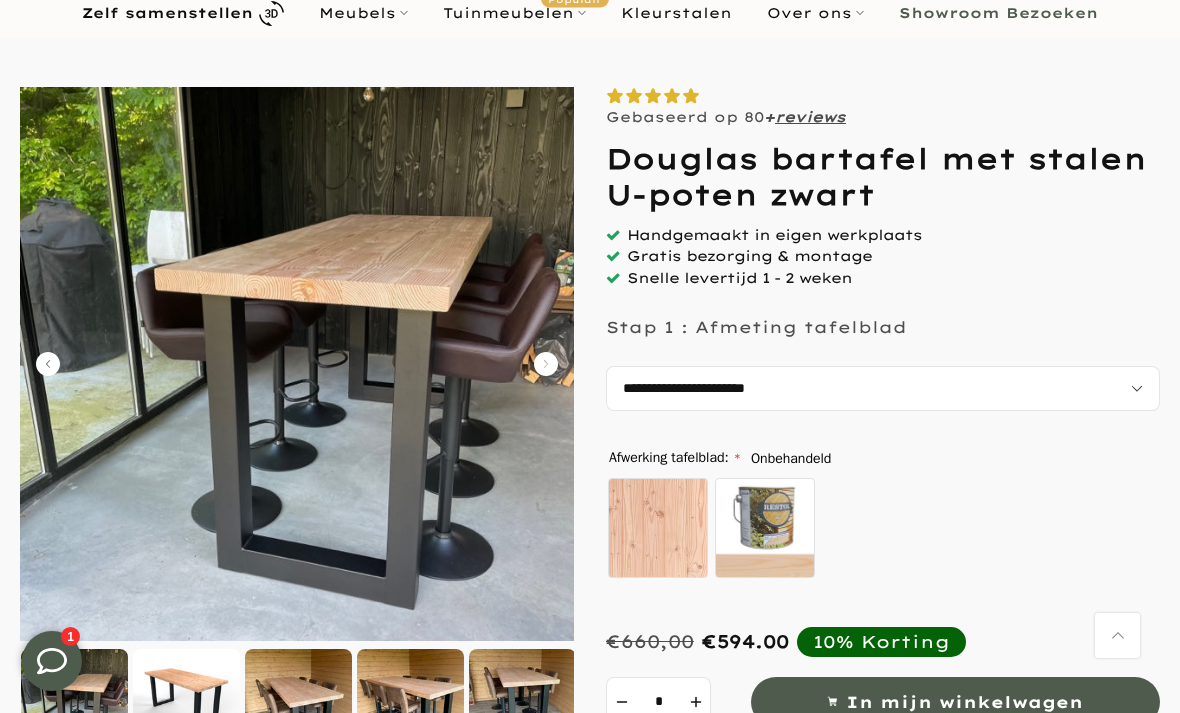 scroll, scrollTop: 125, scrollLeft: 0, axis: vertical 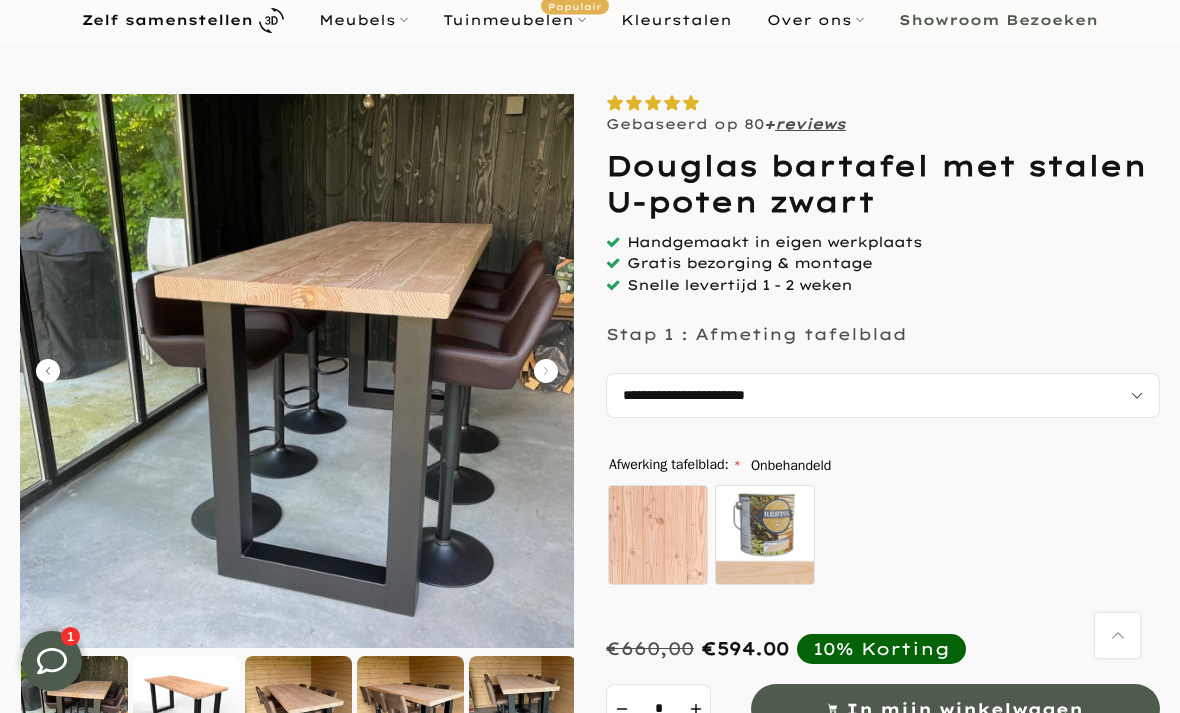 click on "**********" at bounding box center (883, 395) 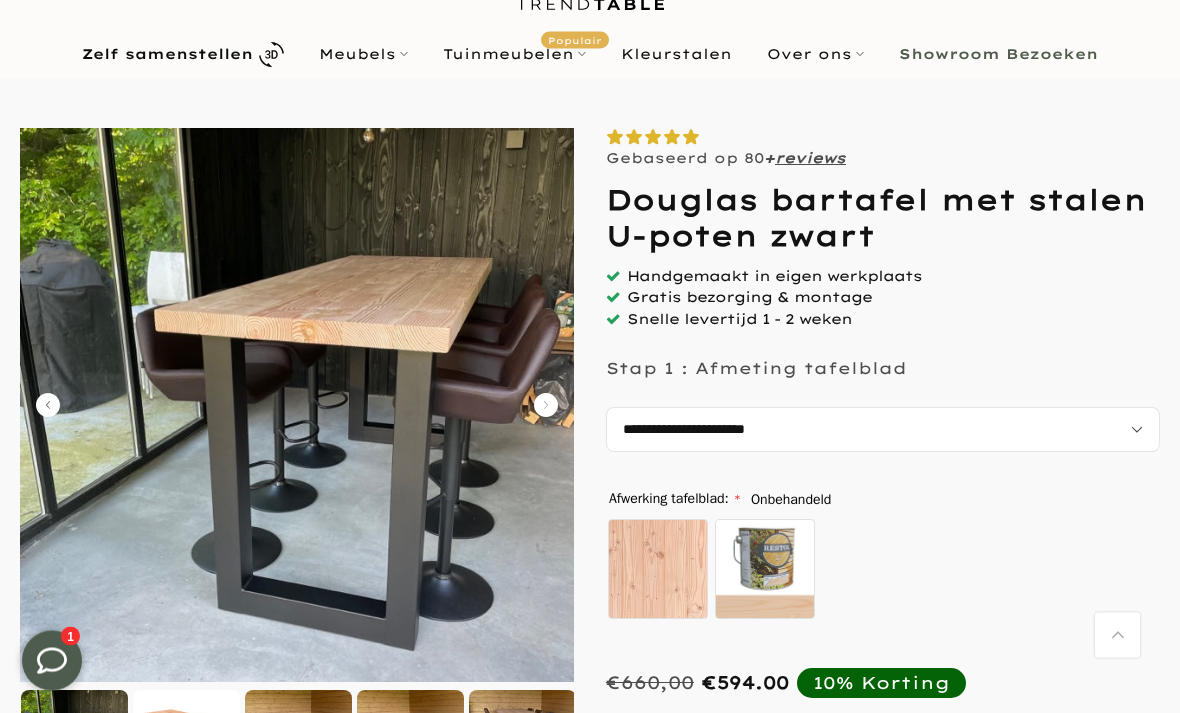 scroll, scrollTop: 0, scrollLeft: 0, axis: both 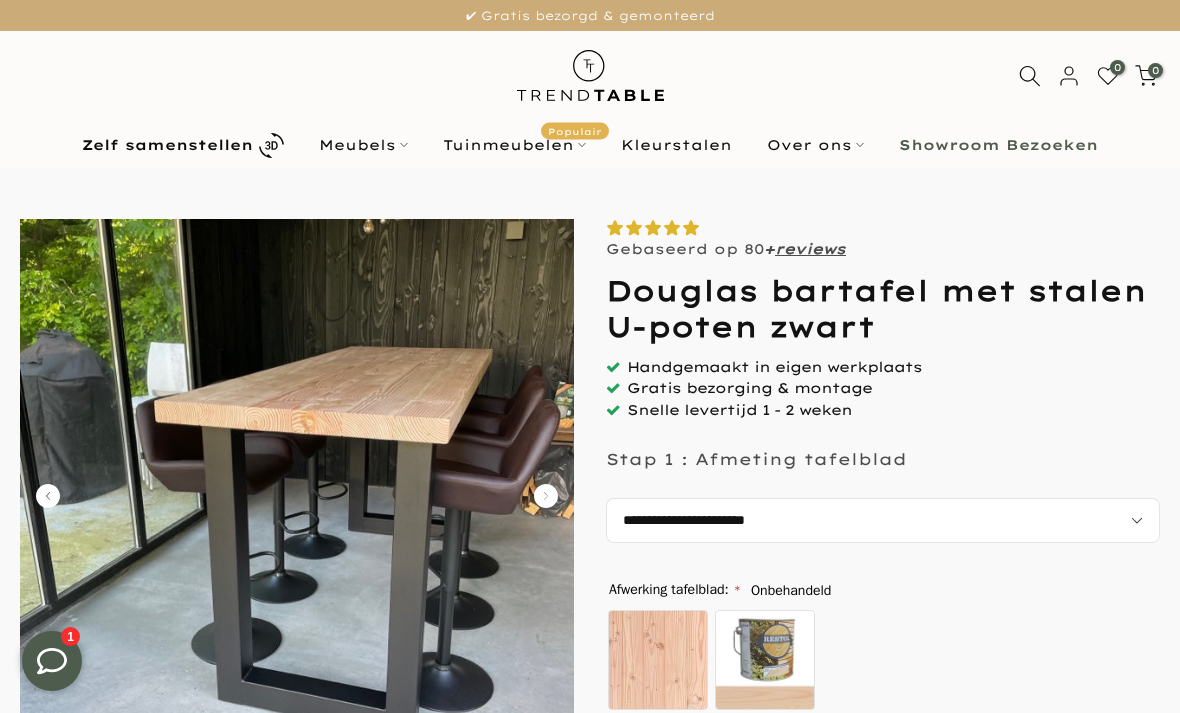 click on "Zelf samenstellen" at bounding box center [167, 145] 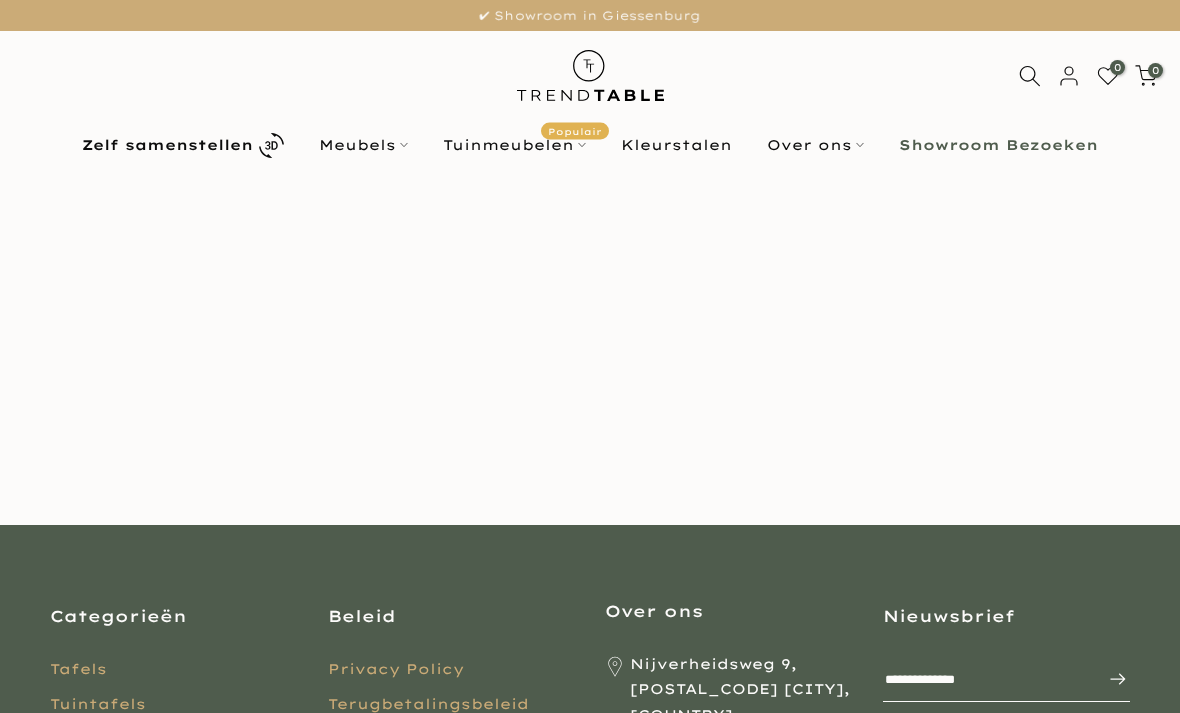 scroll, scrollTop: 0, scrollLeft: 0, axis: both 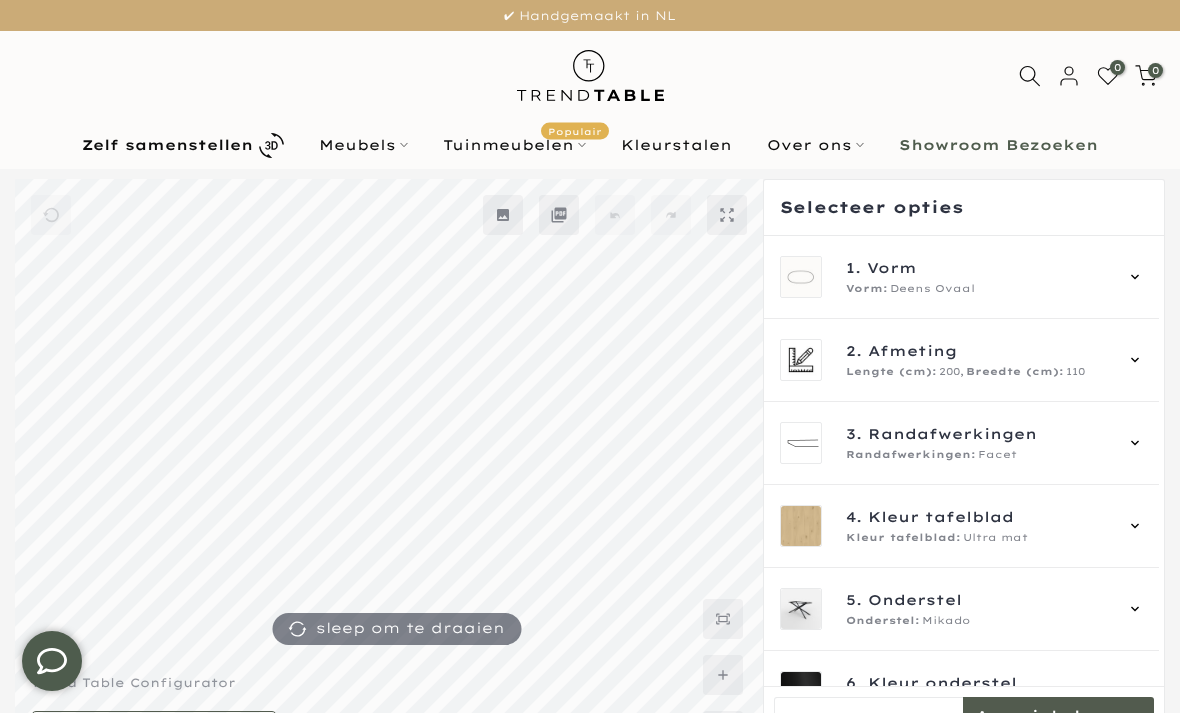 click on "Vorm" at bounding box center [892, 268] 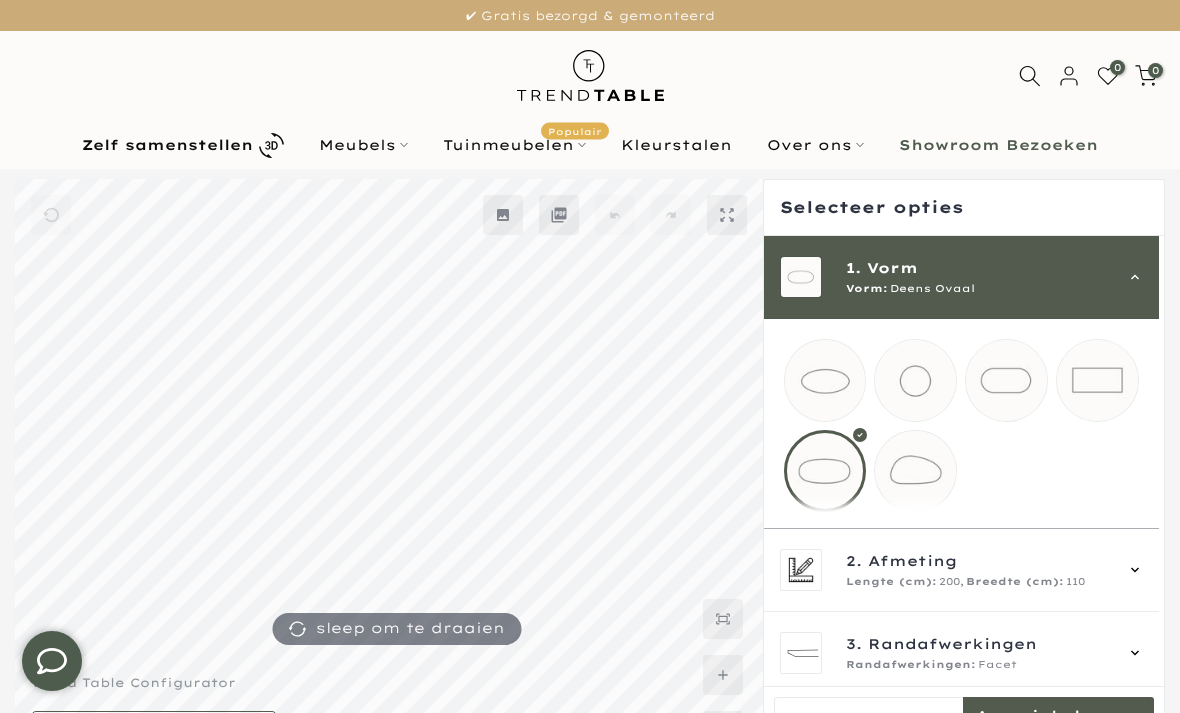 click at bounding box center (1097, 380) 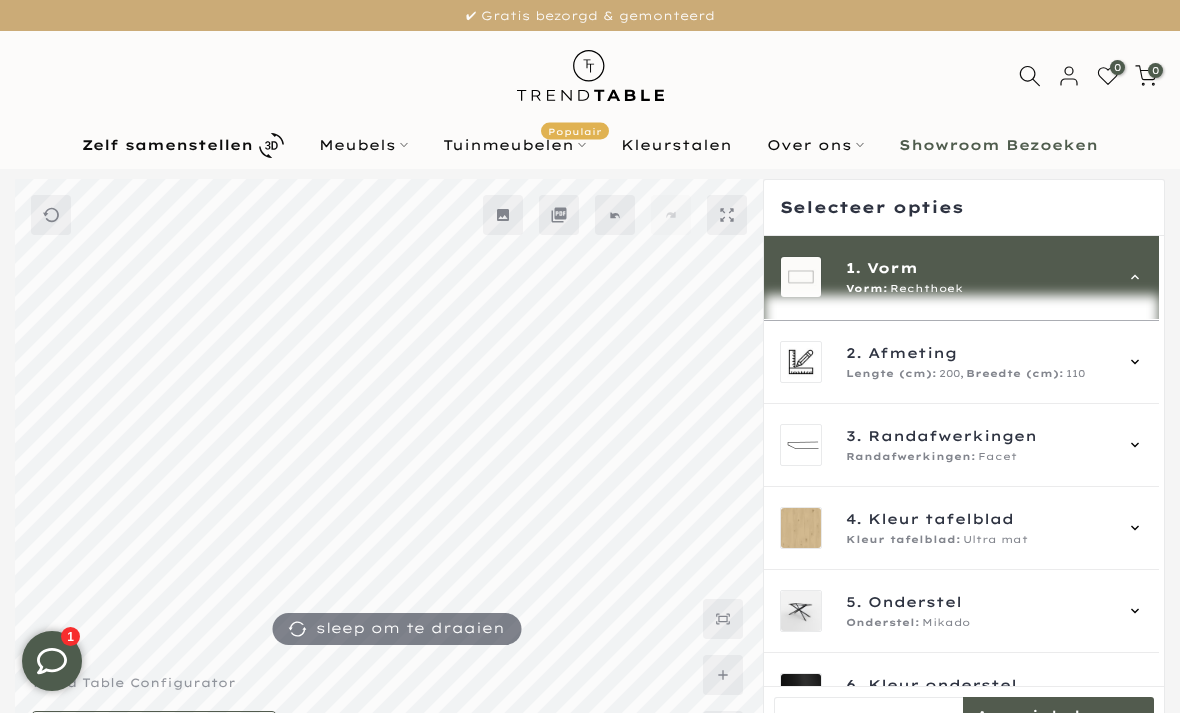 scroll, scrollTop: 209, scrollLeft: 0, axis: vertical 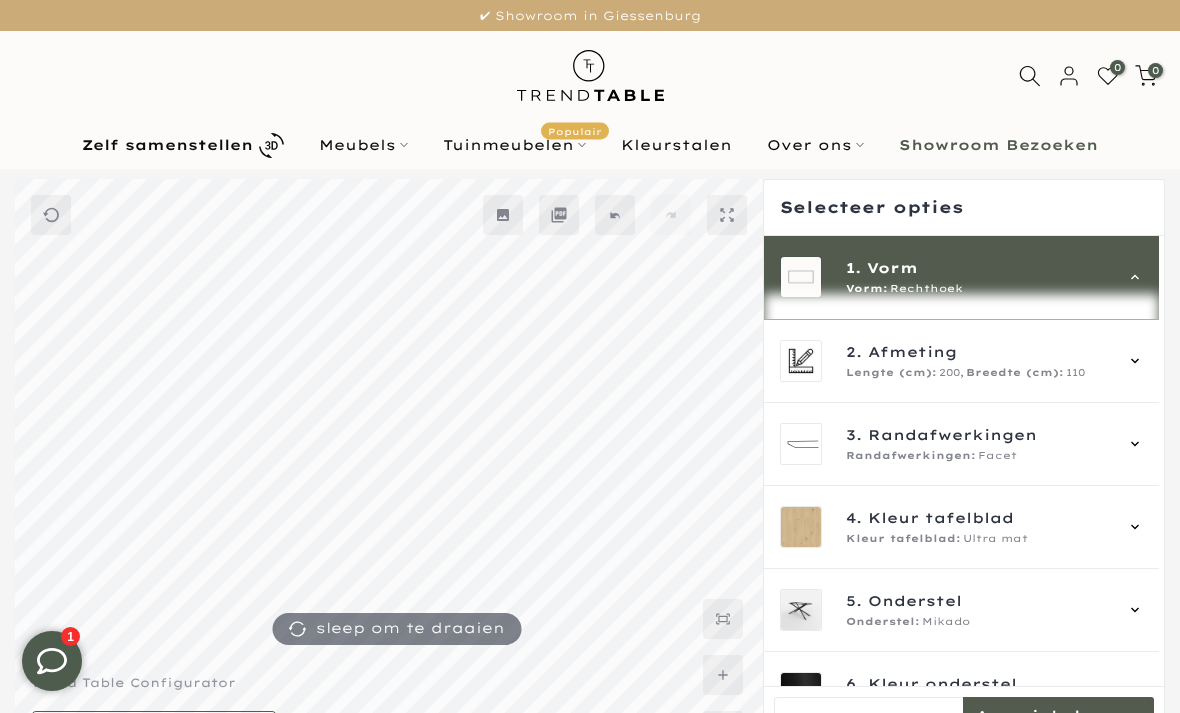 click on "Breedte (cm):" at bounding box center [1015, 373] 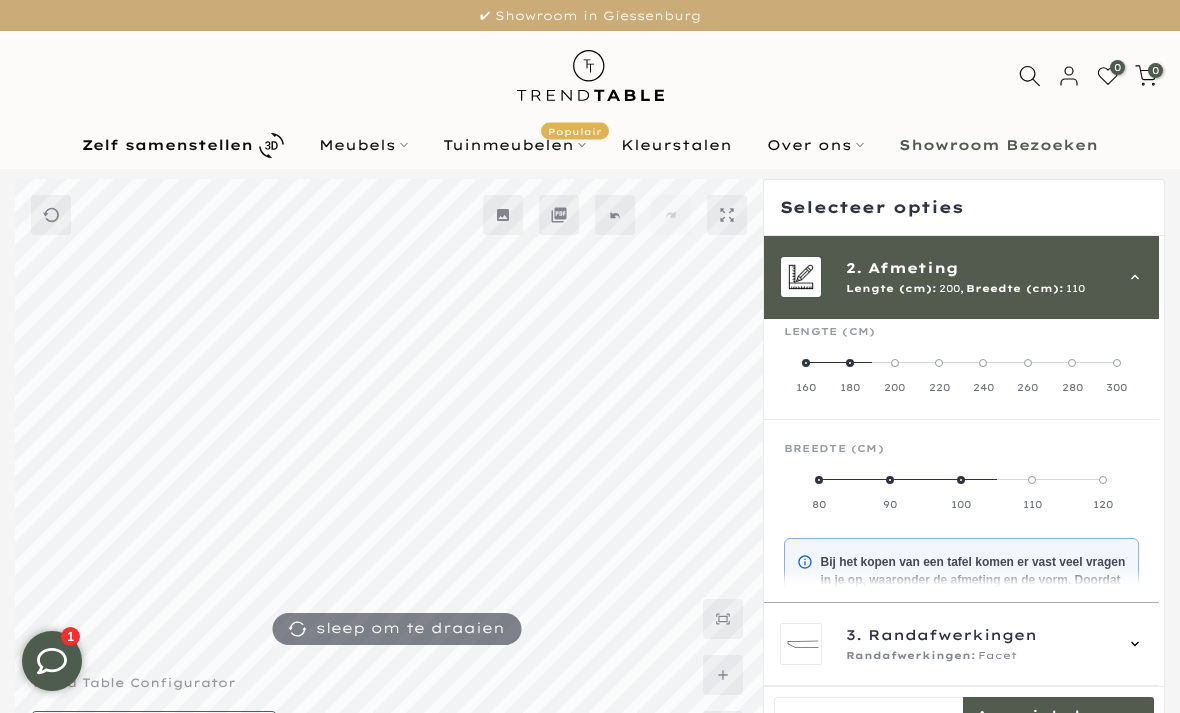 scroll, scrollTop: 83, scrollLeft: 0, axis: vertical 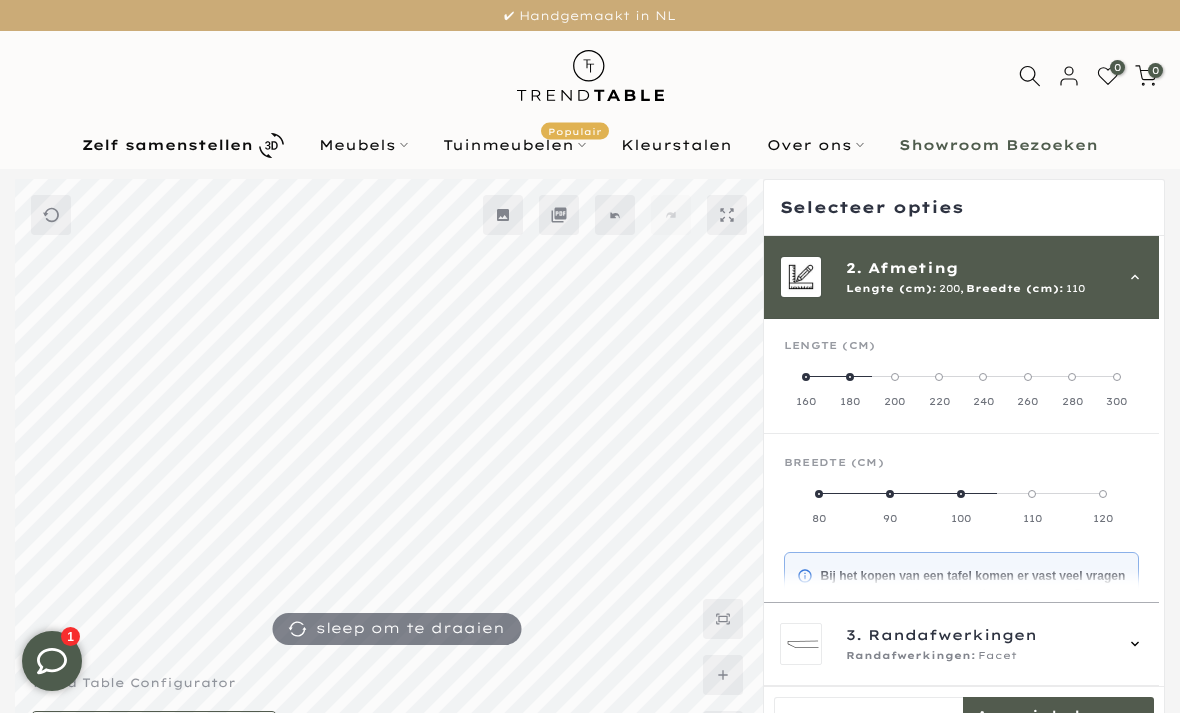 click on "2.  Afmeting Lengte (cm): 200, Breedte (cm): 110" at bounding box center [962, 277] 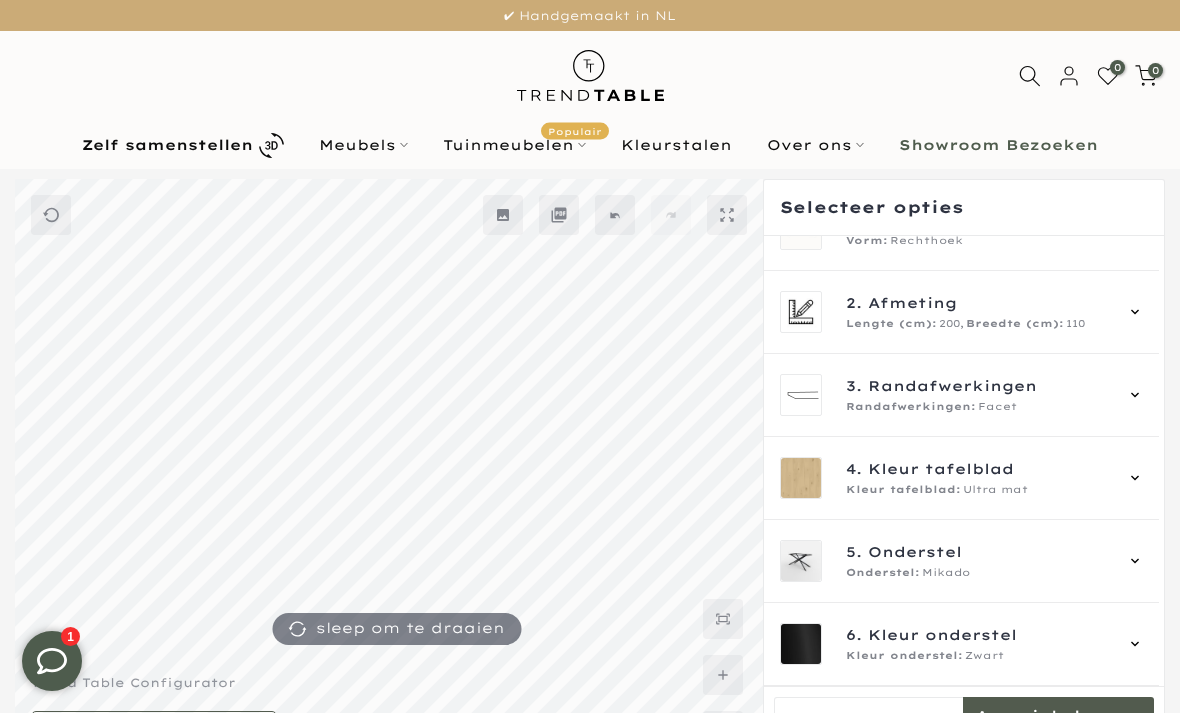 scroll, scrollTop: 0, scrollLeft: 0, axis: both 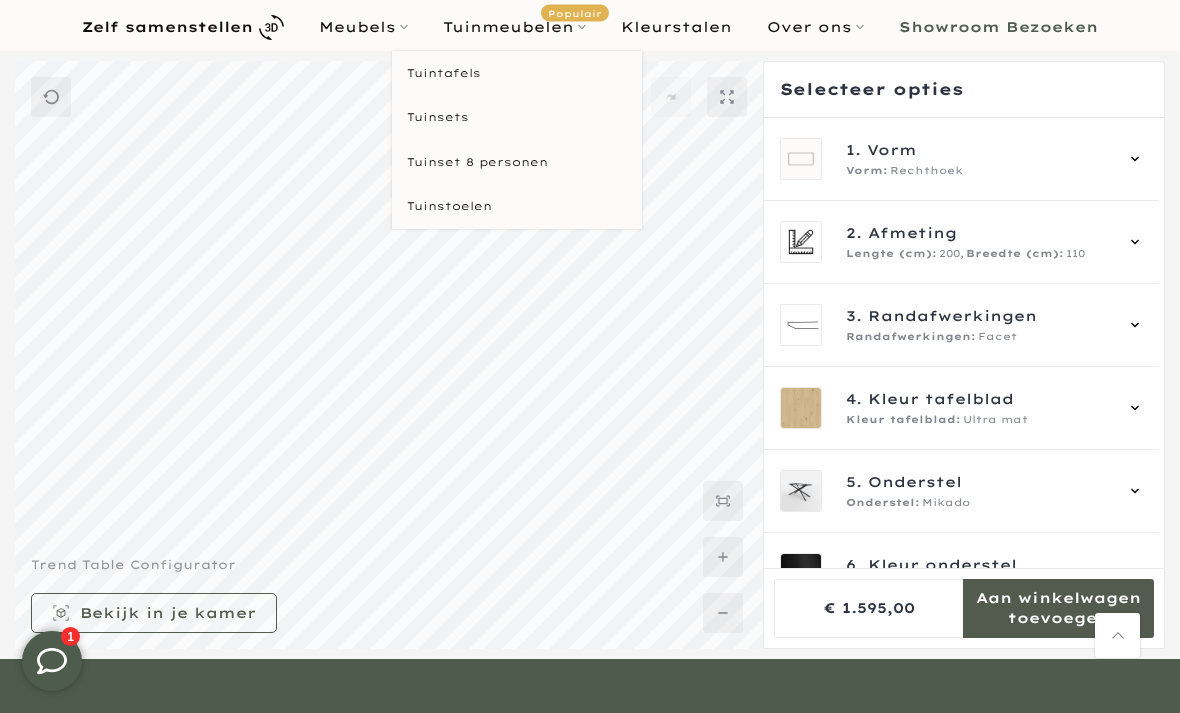 click on "Tuinmeubelen Populair" at bounding box center [515, 27] 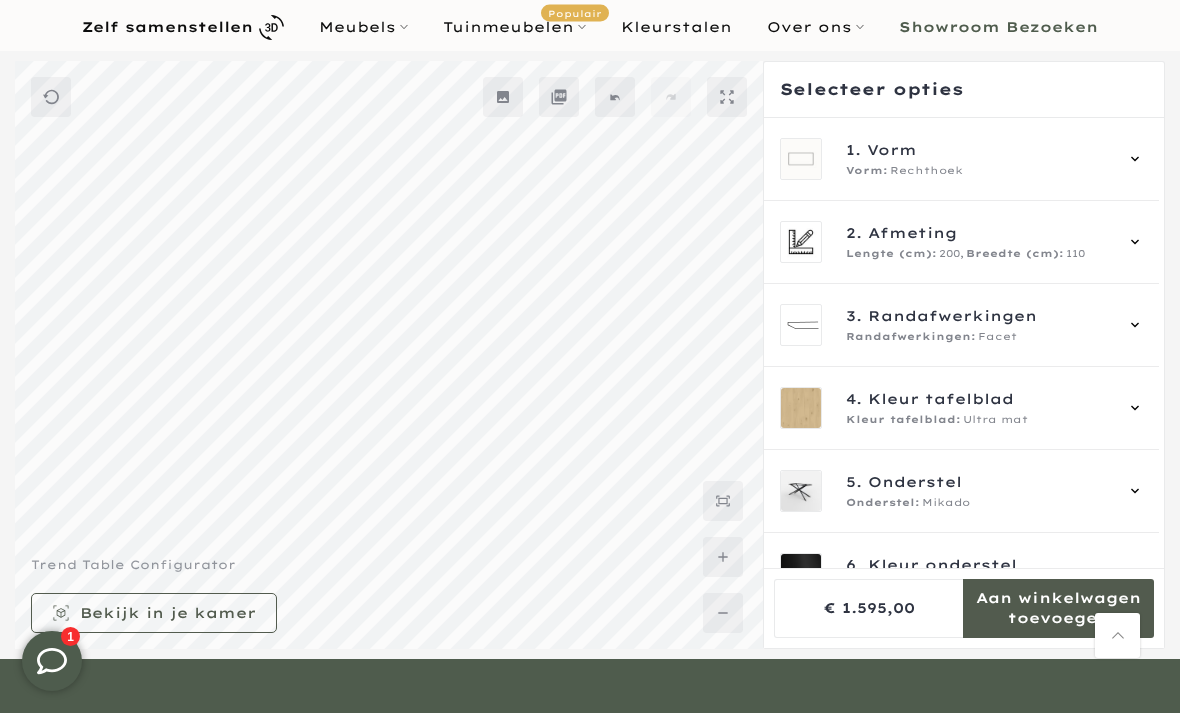 click on "Tuinmeubelen Populair" at bounding box center [515, 27] 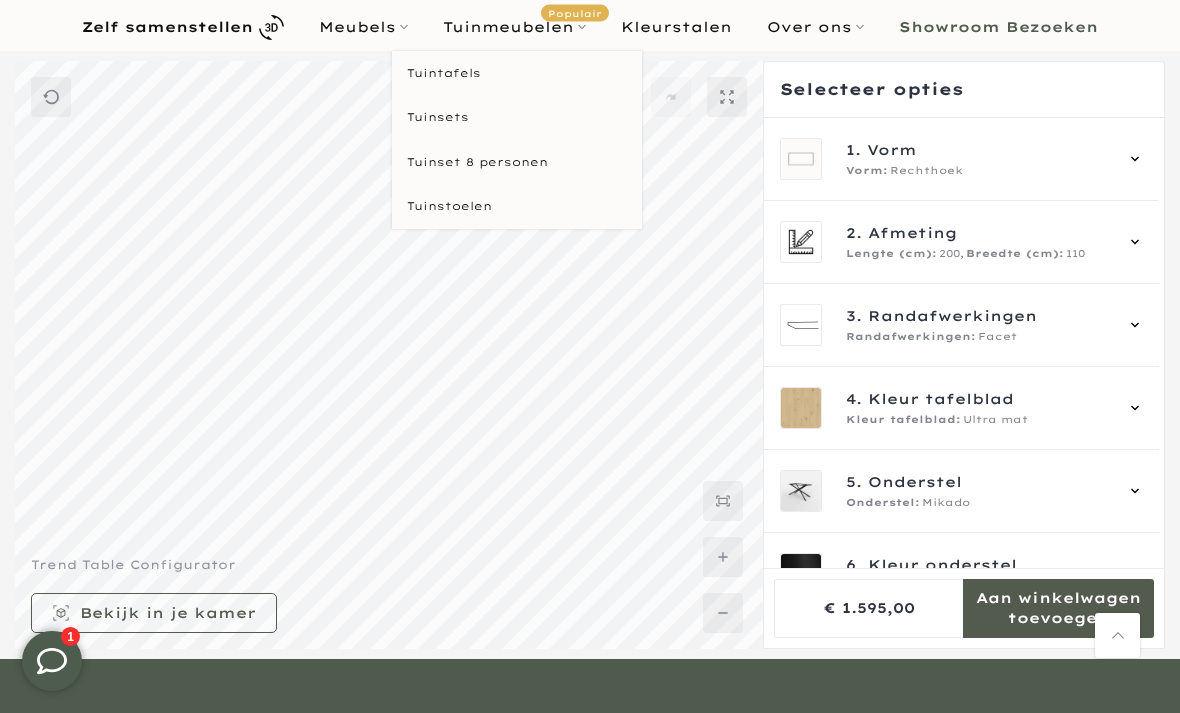 click on "Tuintafels" at bounding box center (517, 73) 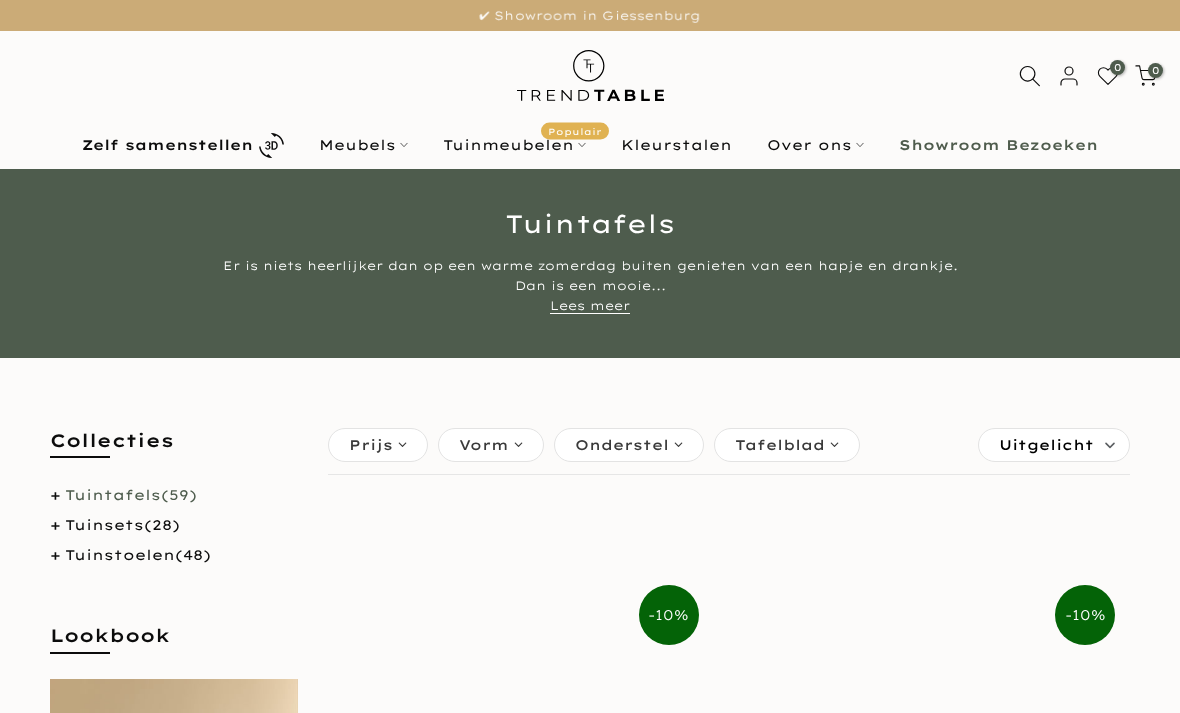 scroll, scrollTop: 0, scrollLeft: 0, axis: both 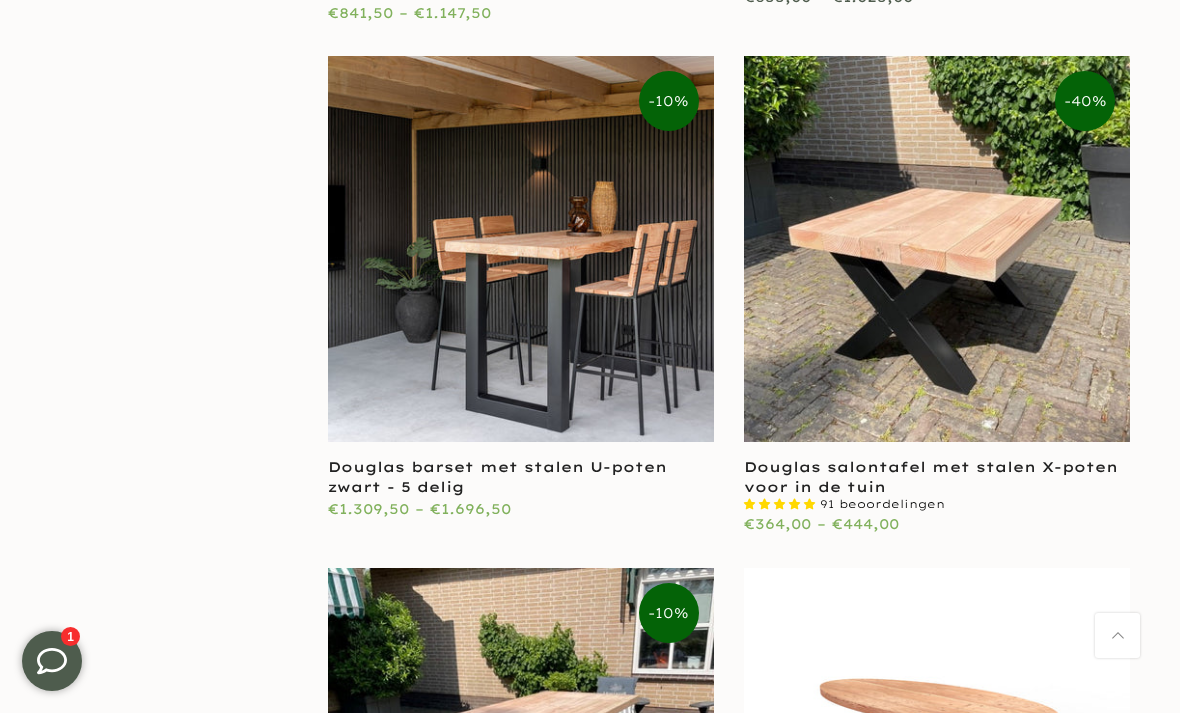 click at bounding box center [521, 249] 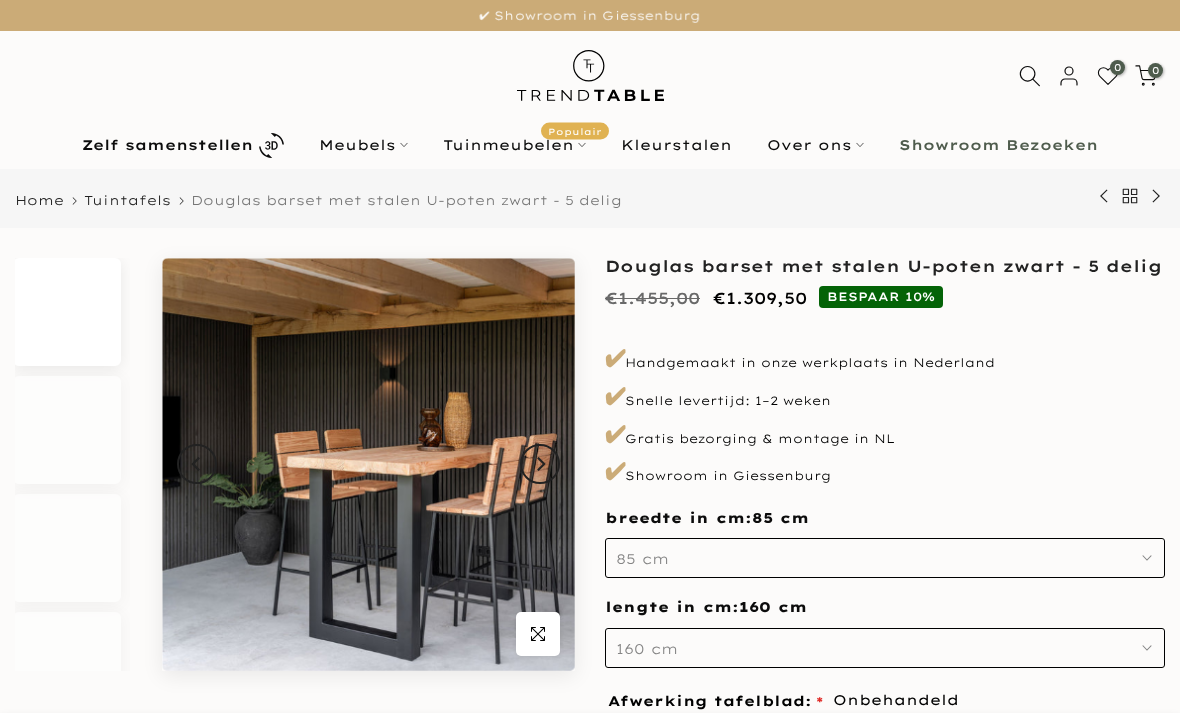 scroll, scrollTop: 0, scrollLeft: 0, axis: both 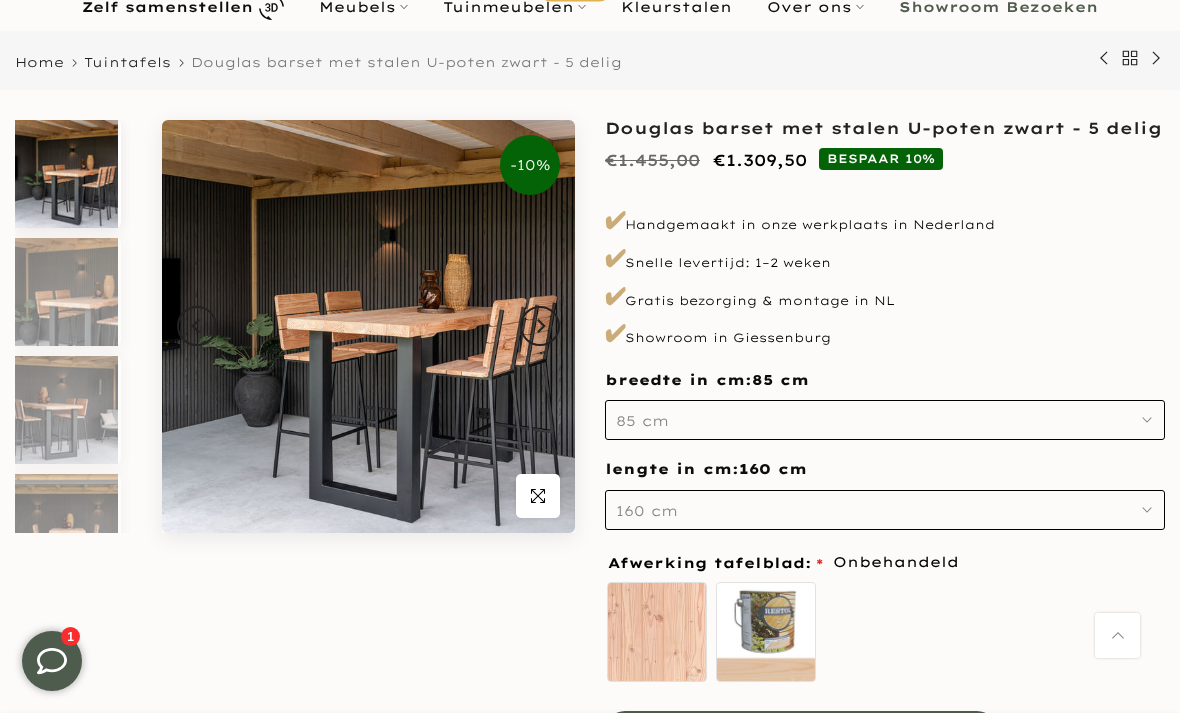 click on "160 cm" at bounding box center (885, 510) 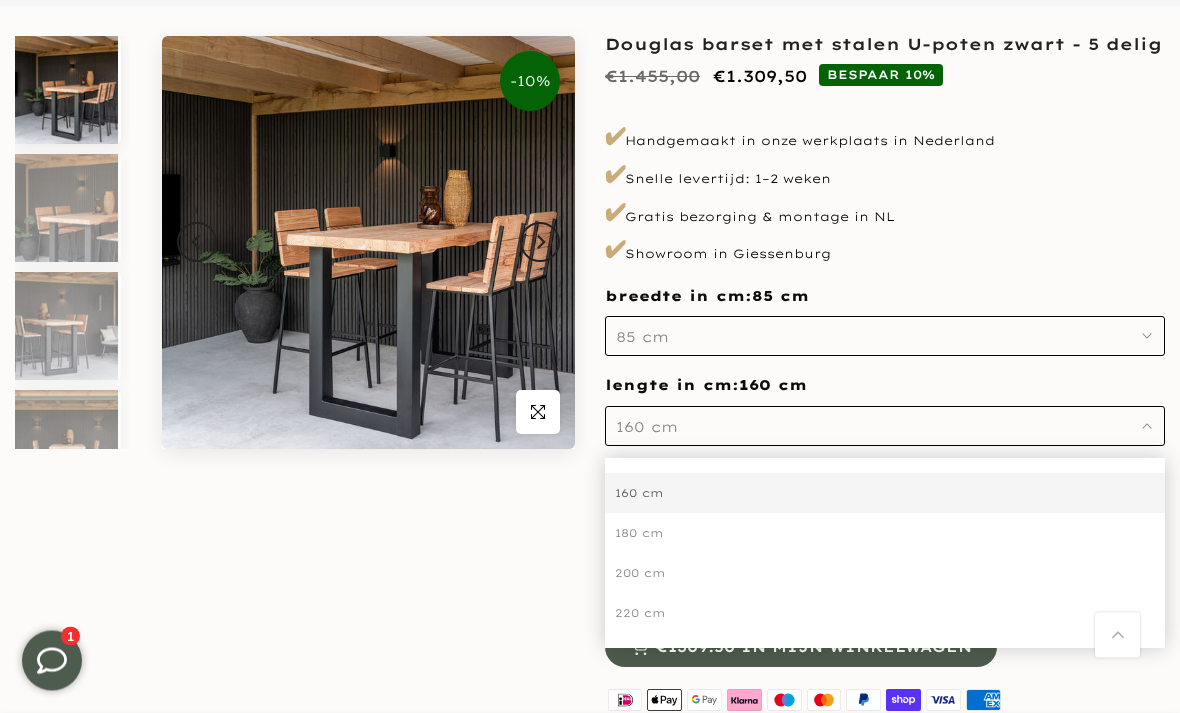 scroll, scrollTop: 222, scrollLeft: 0, axis: vertical 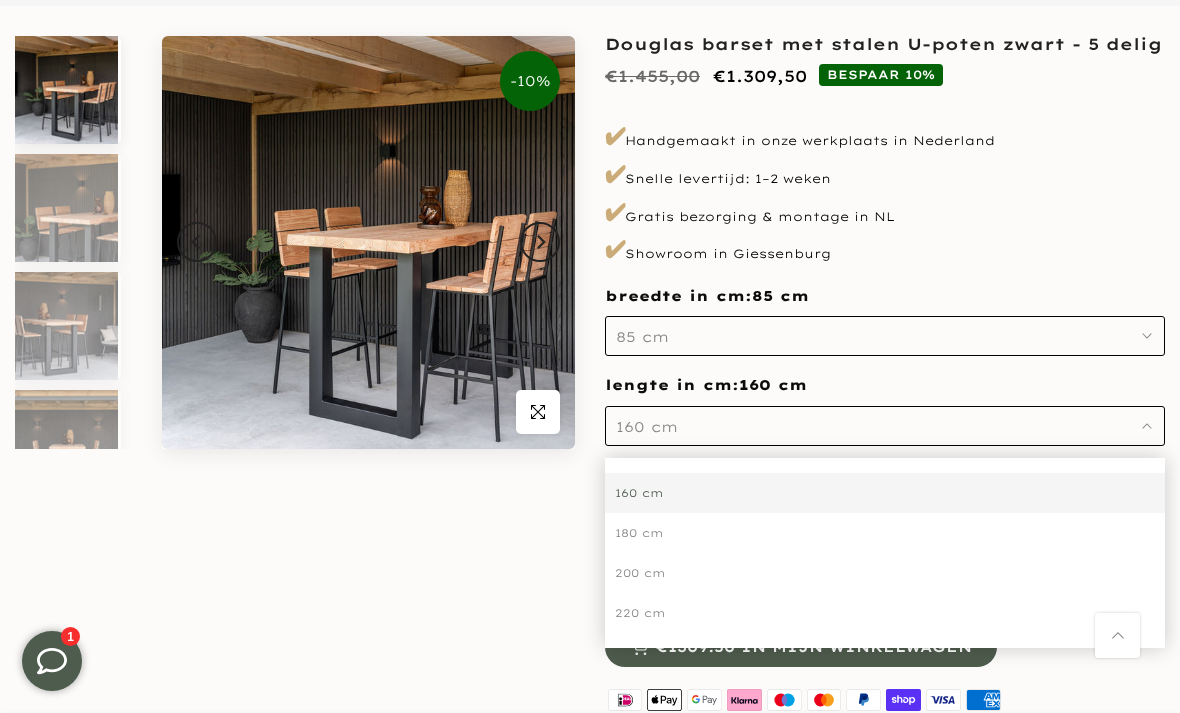 click on "160 cm" at bounding box center [885, 426] 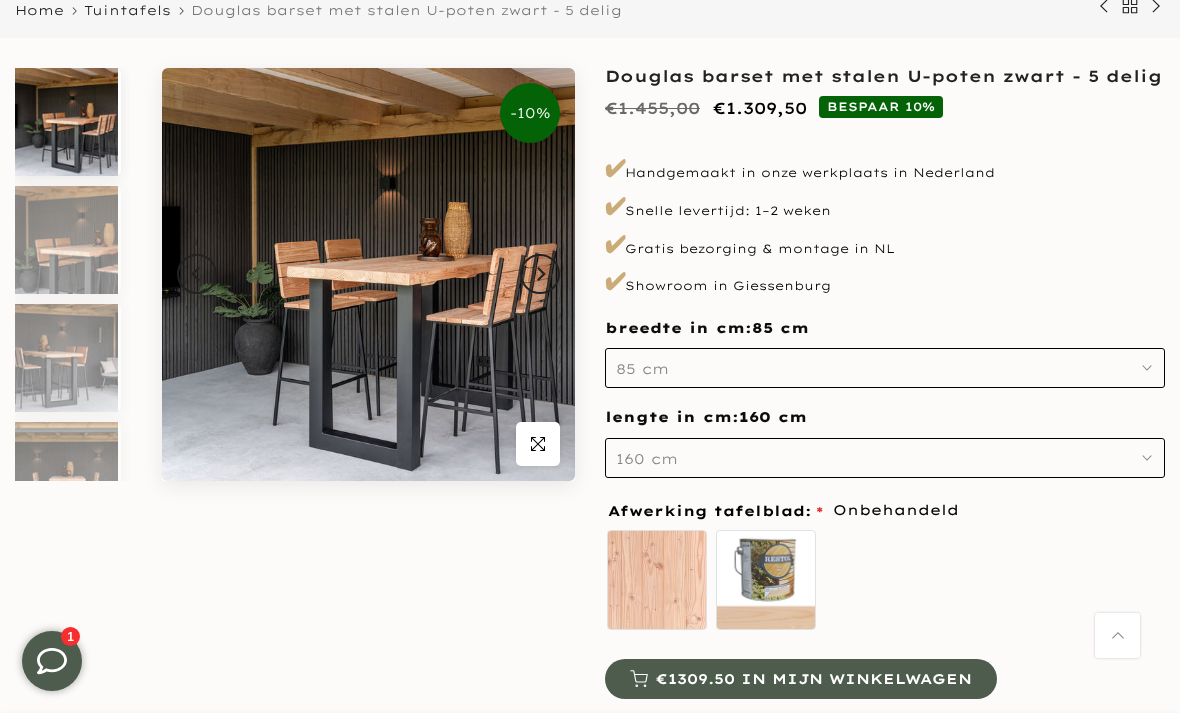 scroll, scrollTop: 187, scrollLeft: 0, axis: vertical 